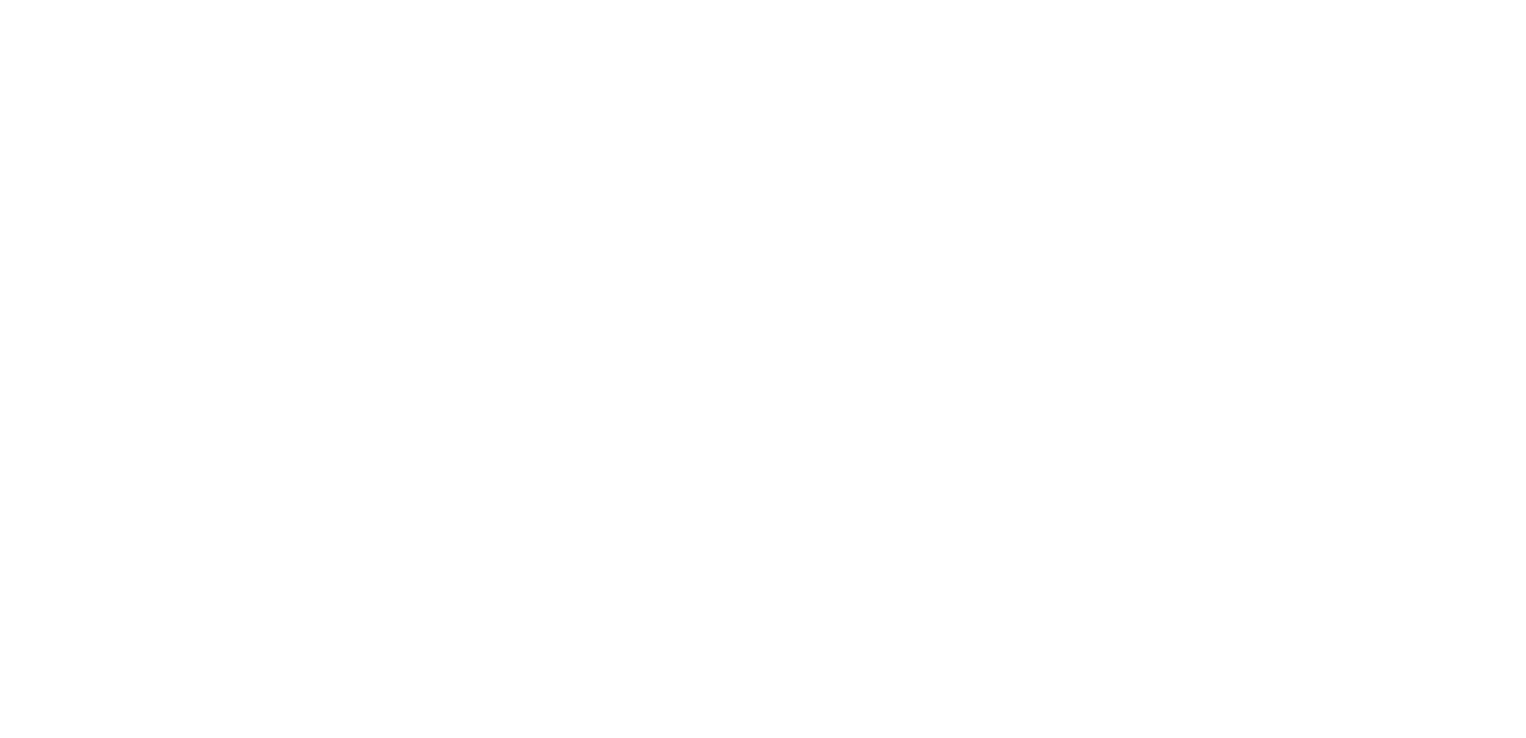 scroll, scrollTop: 0, scrollLeft: 0, axis: both 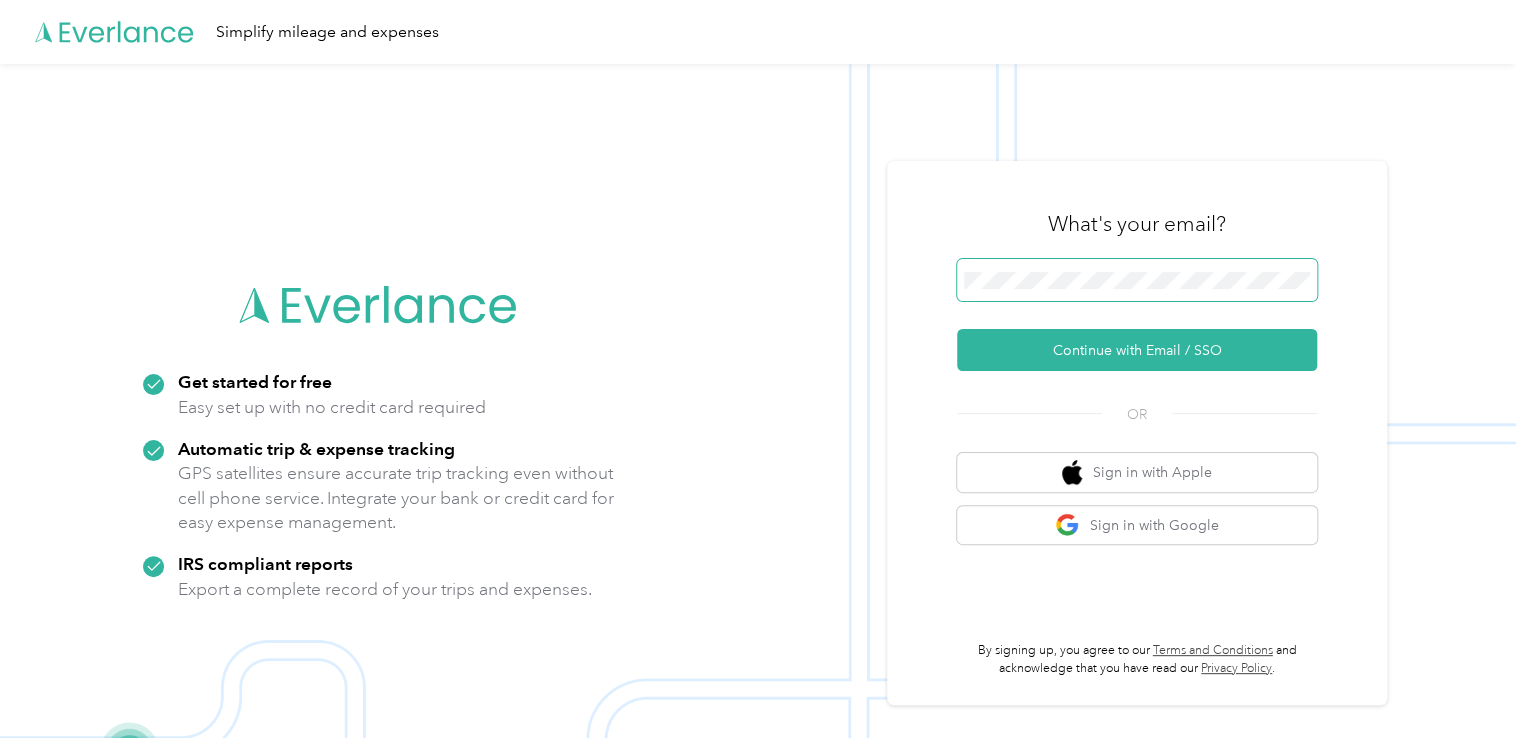 click at bounding box center [1137, 280] 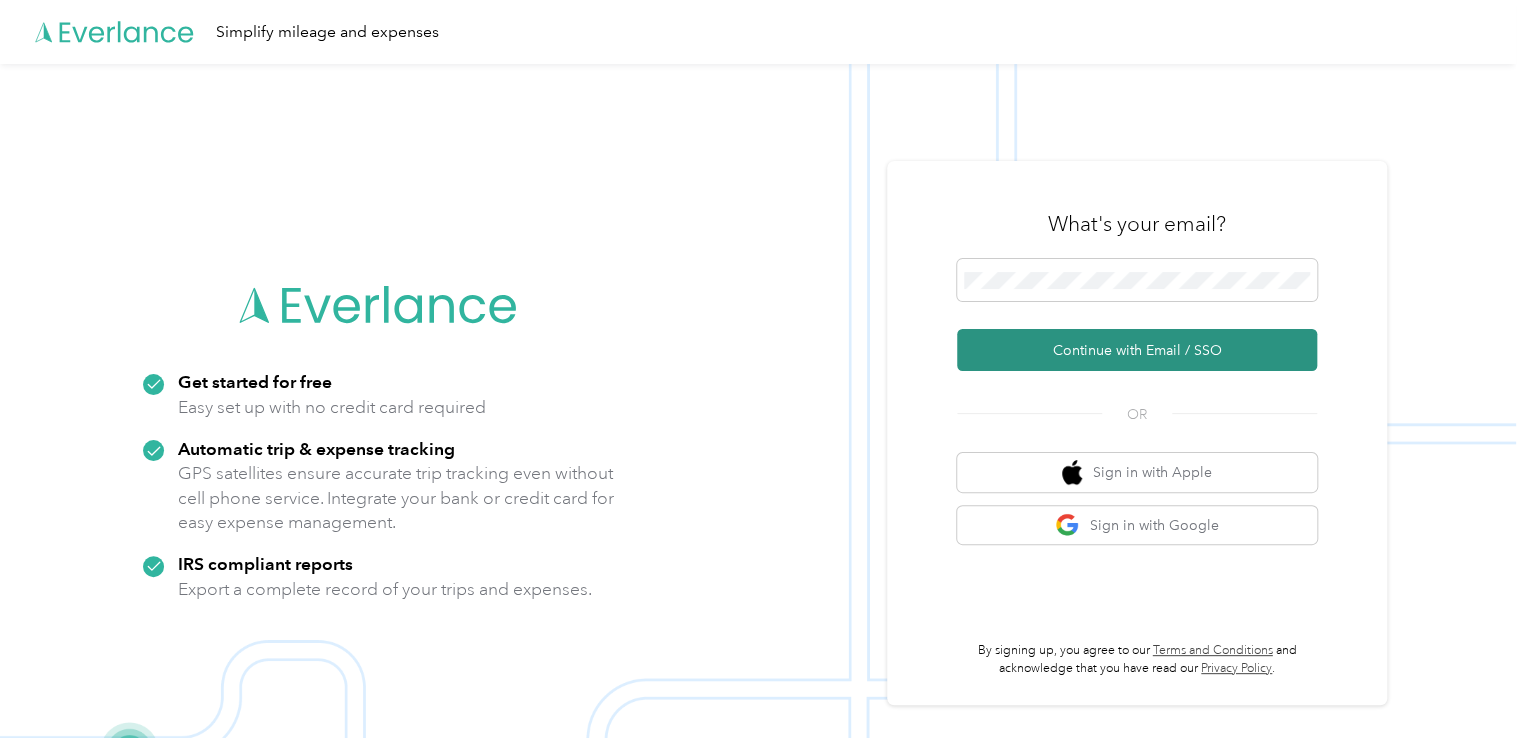 click on "Continue with Email / SSO" at bounding box center (1137, 350) 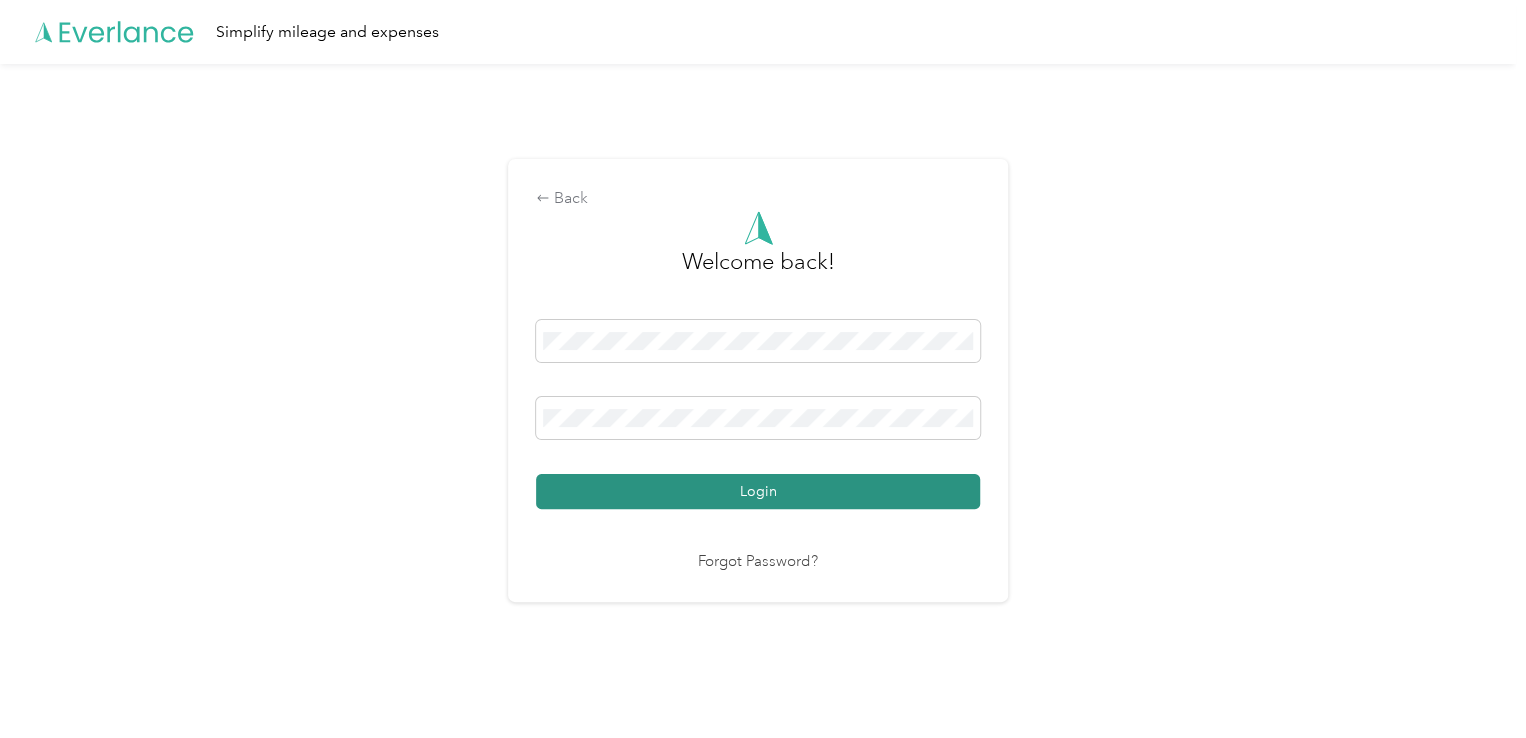 click on "Login" at bounding box center [758, 491] 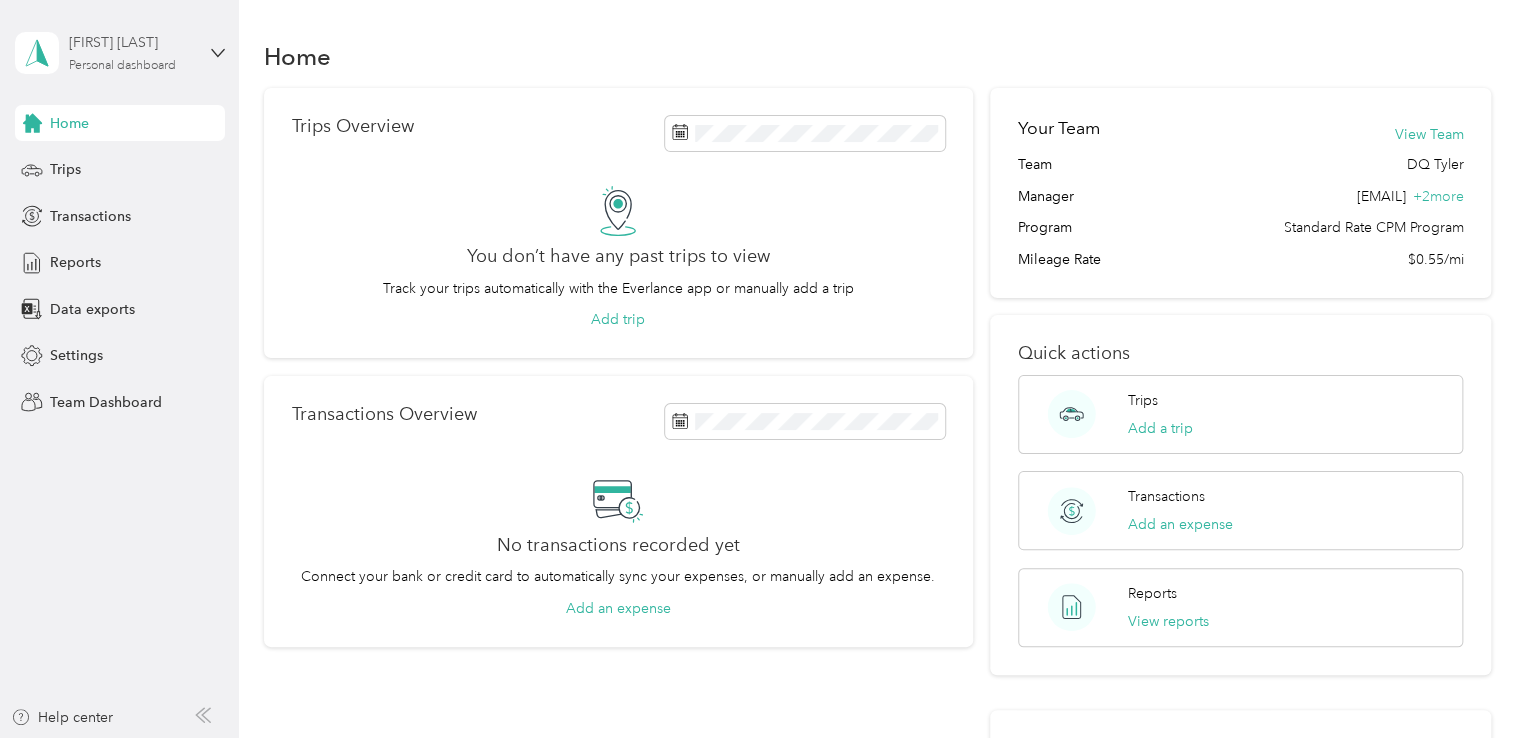 click on "Personal dashboard" at bounding box center (122, 66) 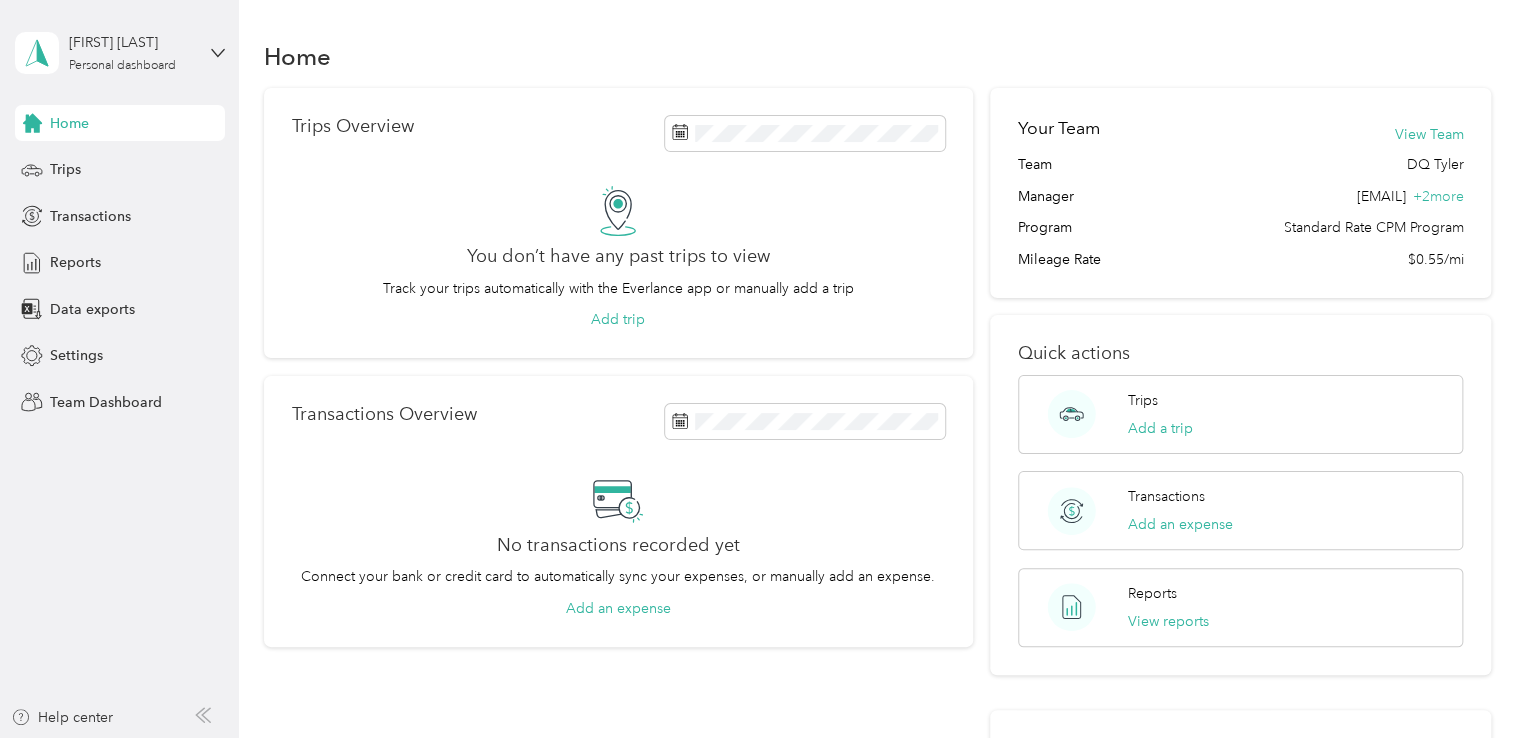 click on "Team dashboard" at bounding box center [85, 164] 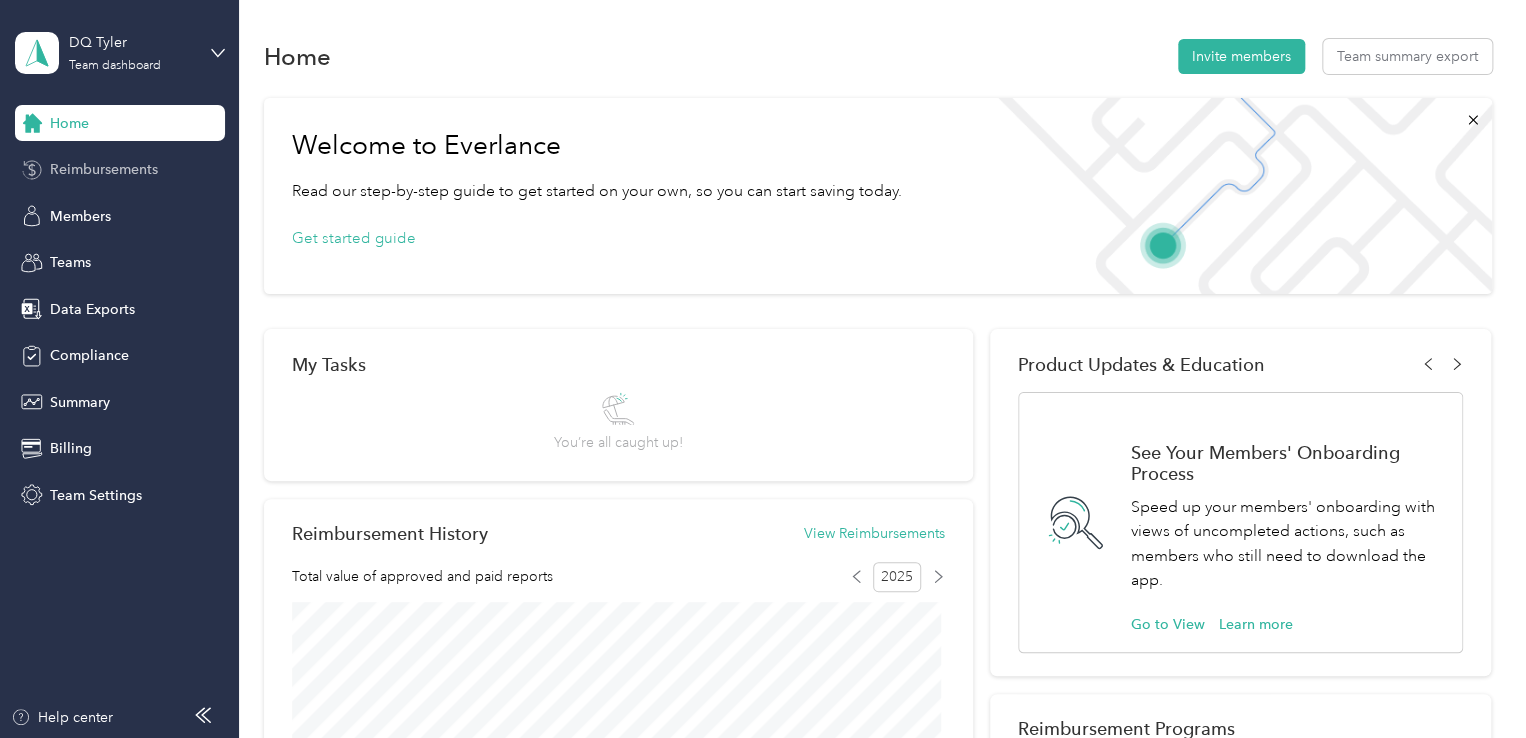 click on "Reimbursements" at bounding box center (104, 169) 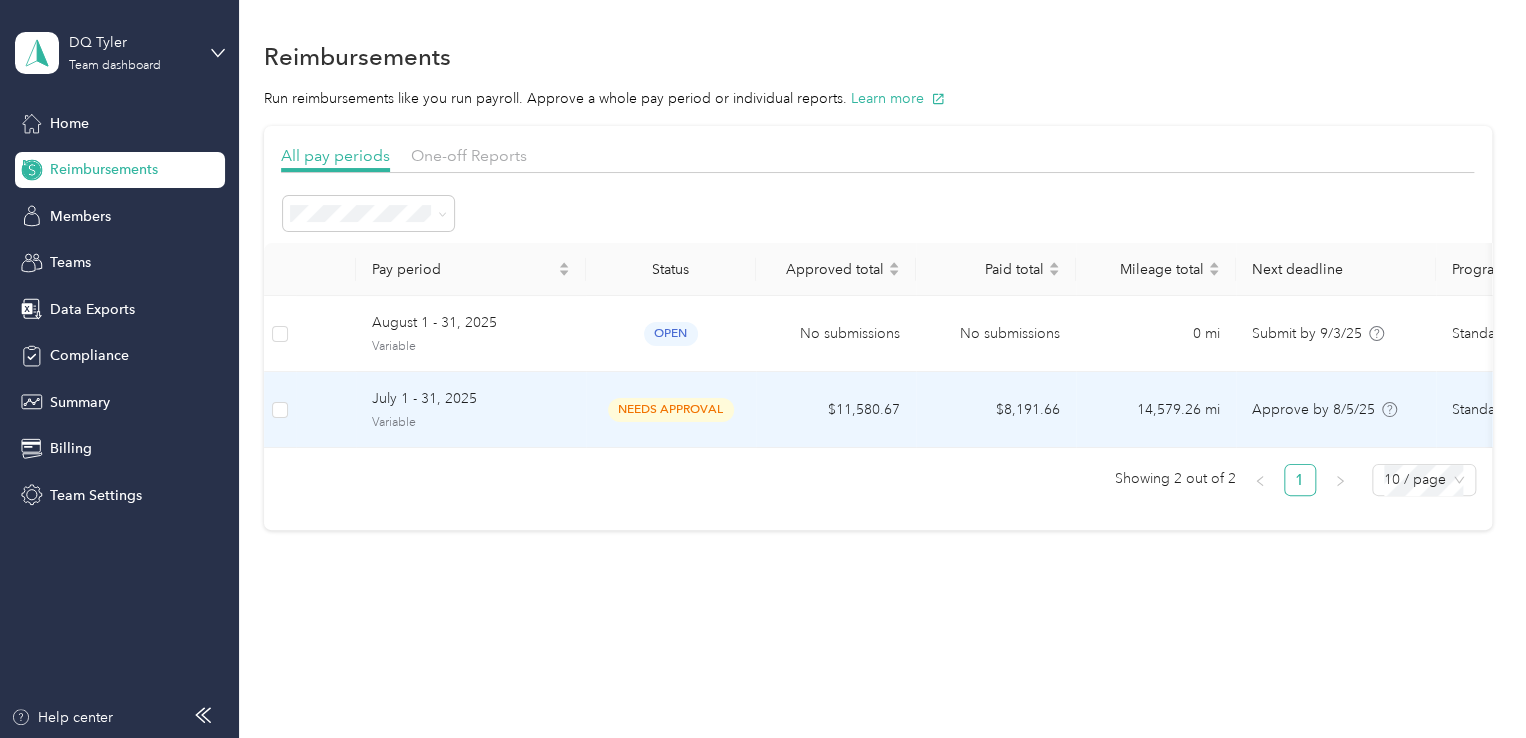 click on "July 1 - 31, 2025 Variable" at bounding box center (471, 410) 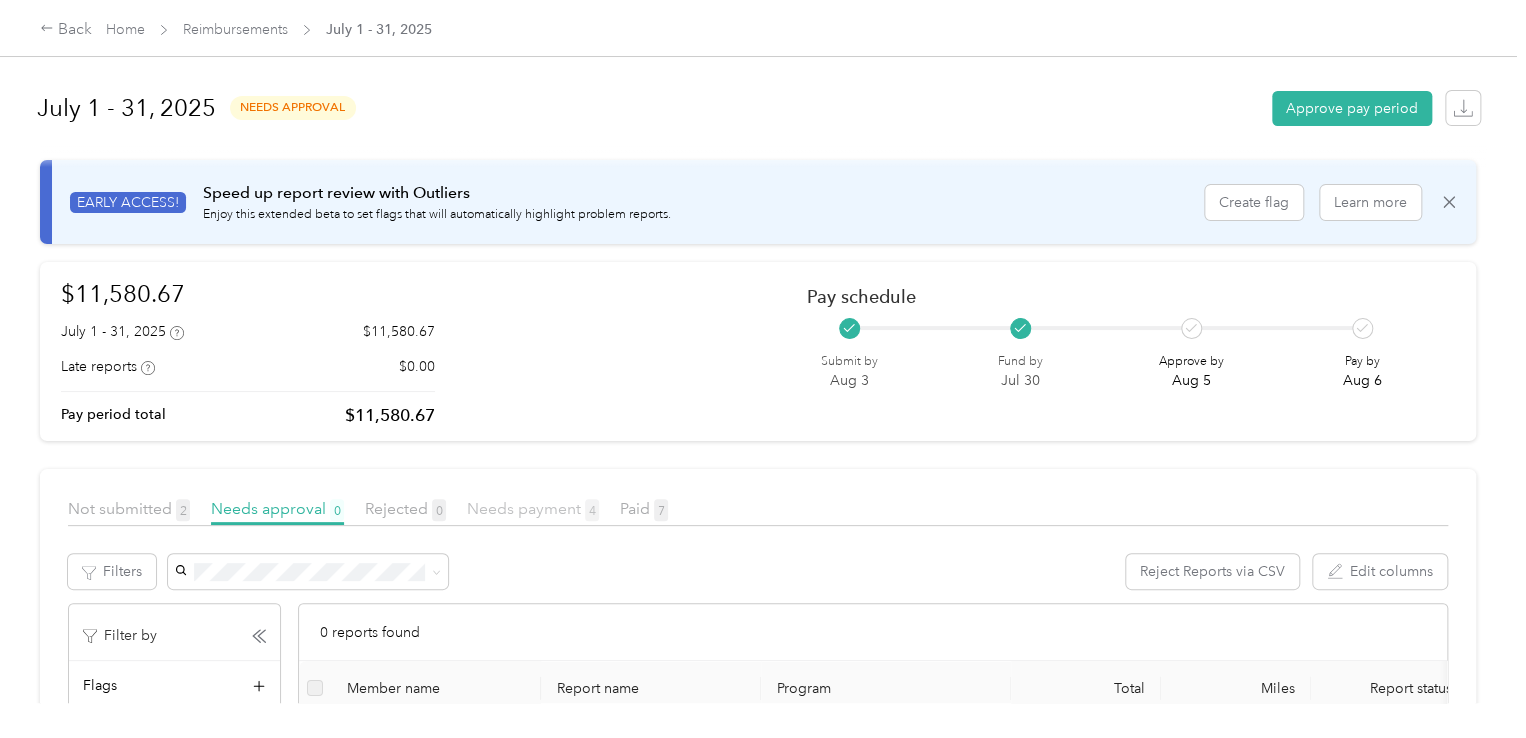 click on "Needs payment   4" at bounding box center [533, 508] 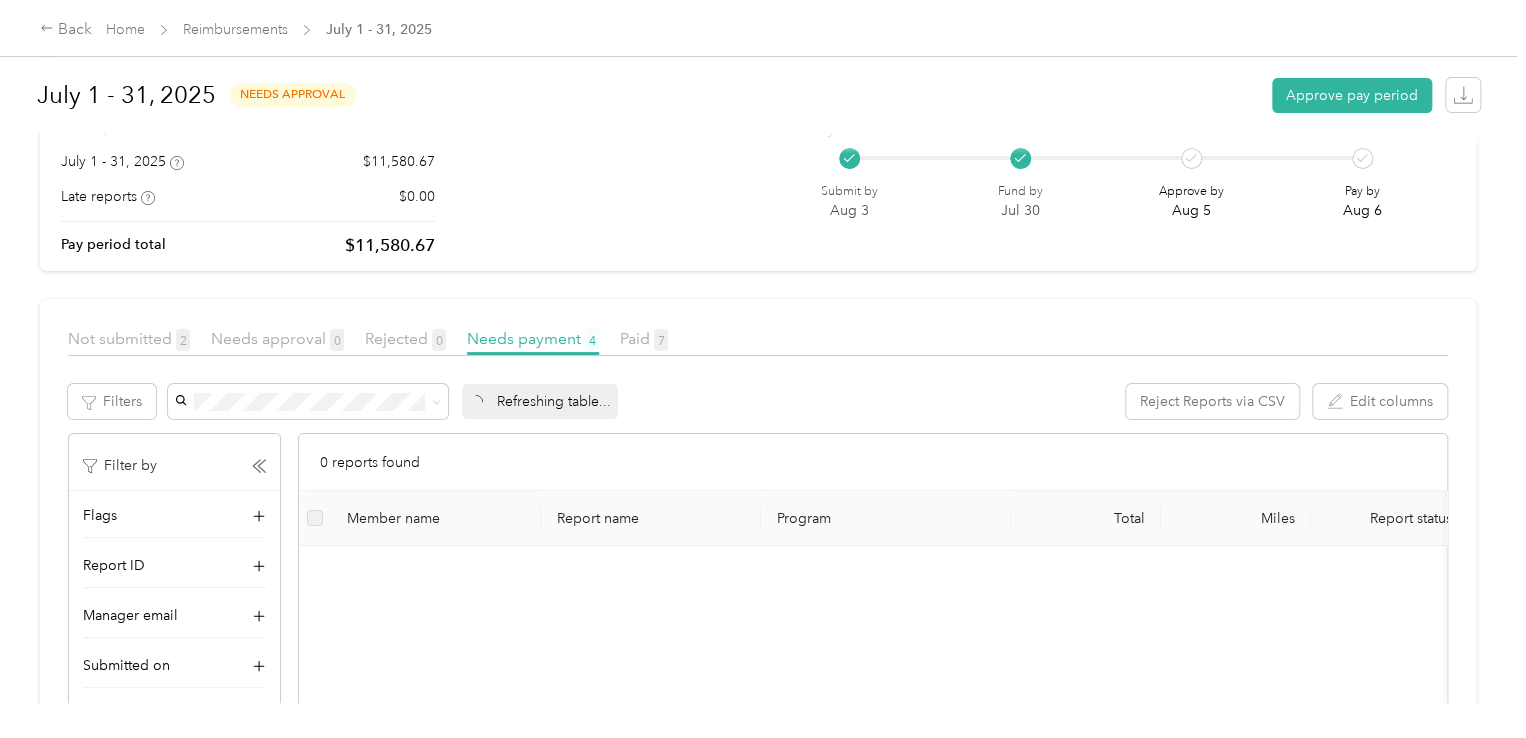 scroll, scrollTop: 400, scrollLeft: 0, axis: vertical 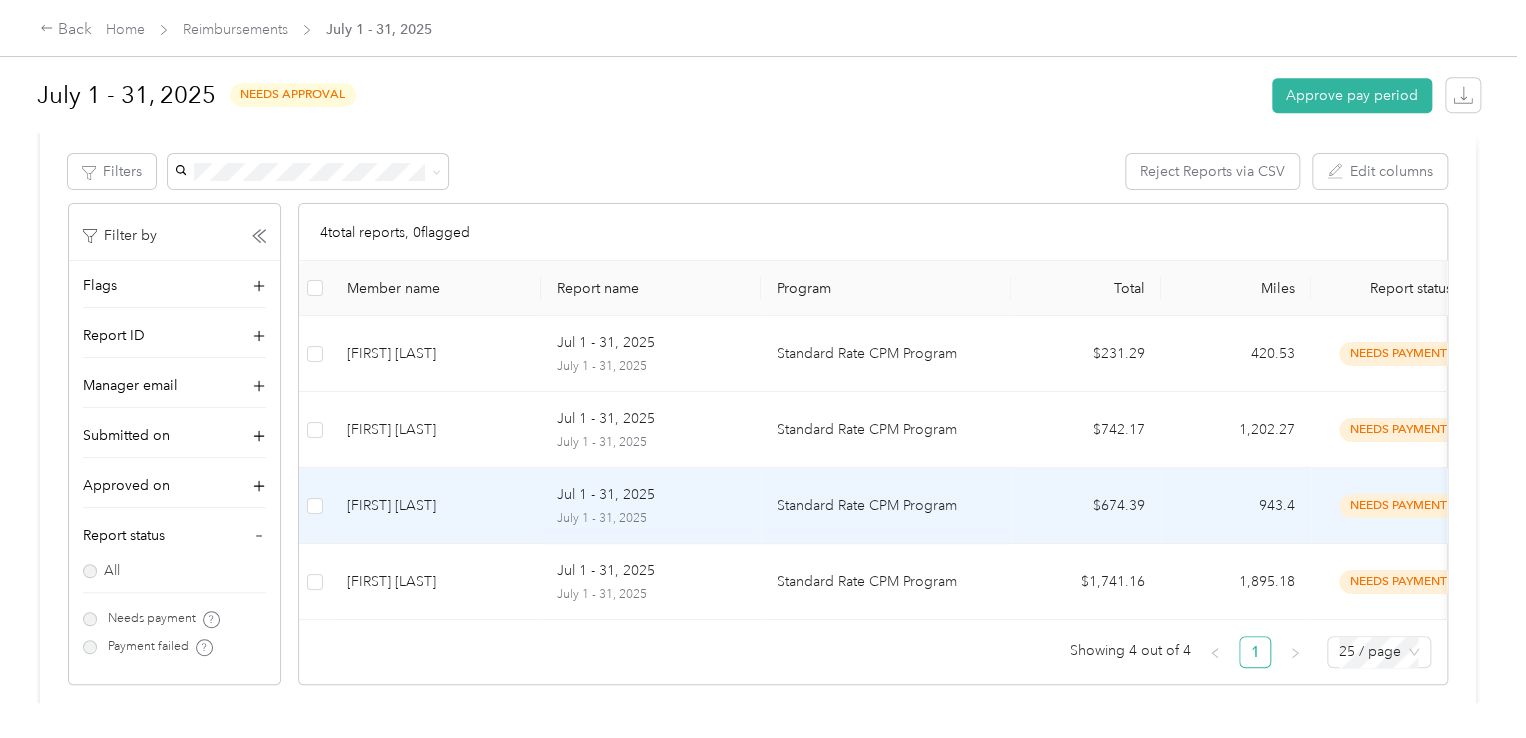 click on "[FIRST] [LAST]" at bounding box center (436, 506) 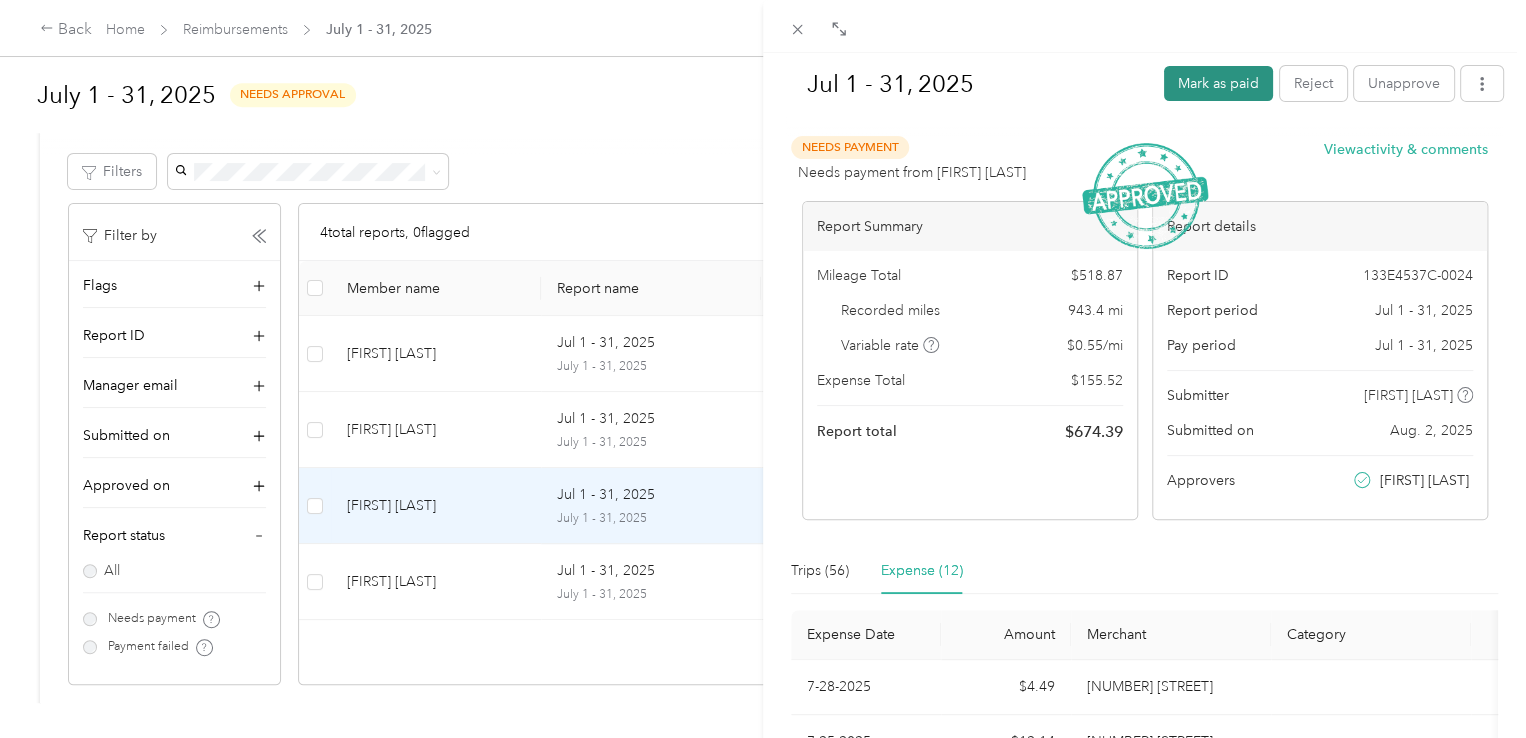 click on "Mark as paid" at bounding box center (1218, 83) 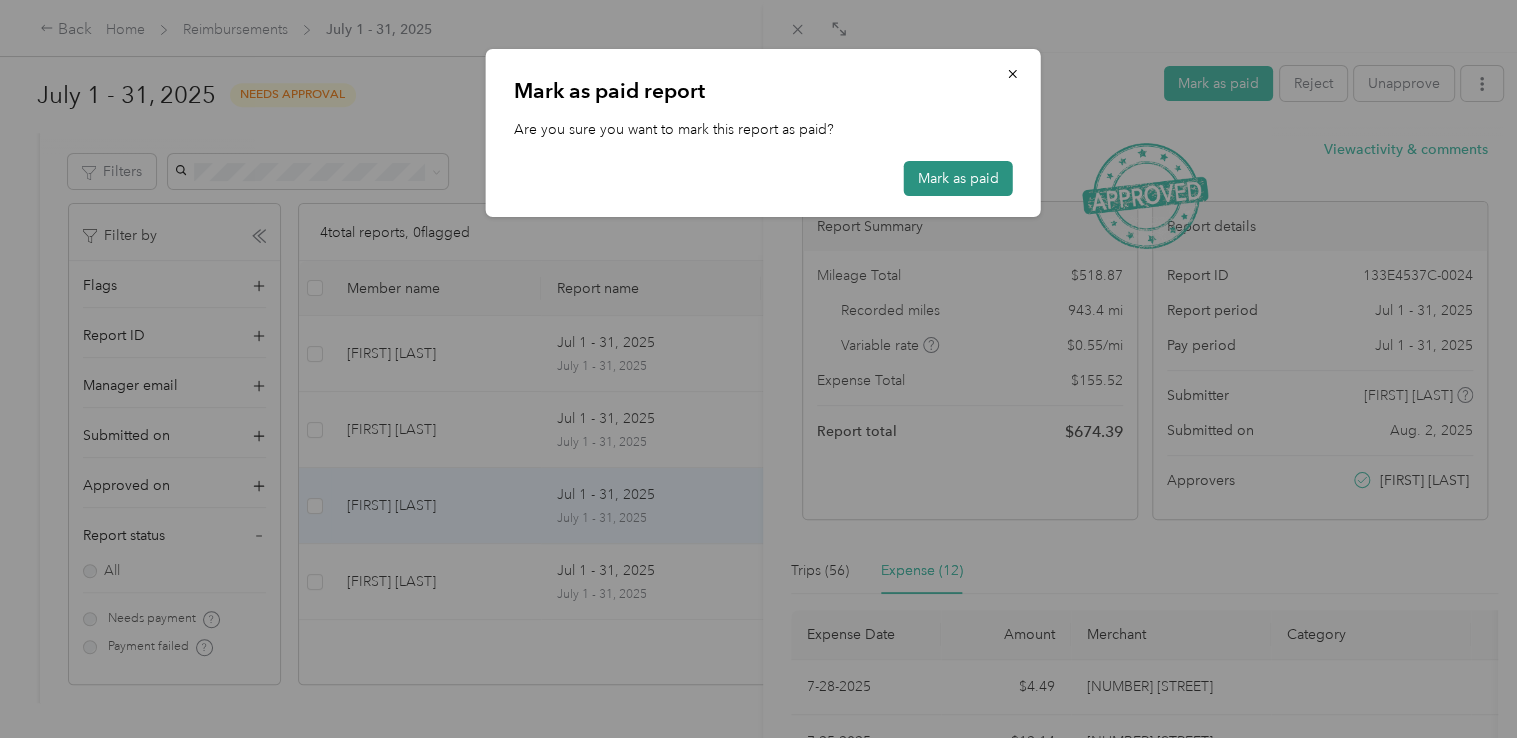 click on "Mark as paid" at bounding box center [958, 178] 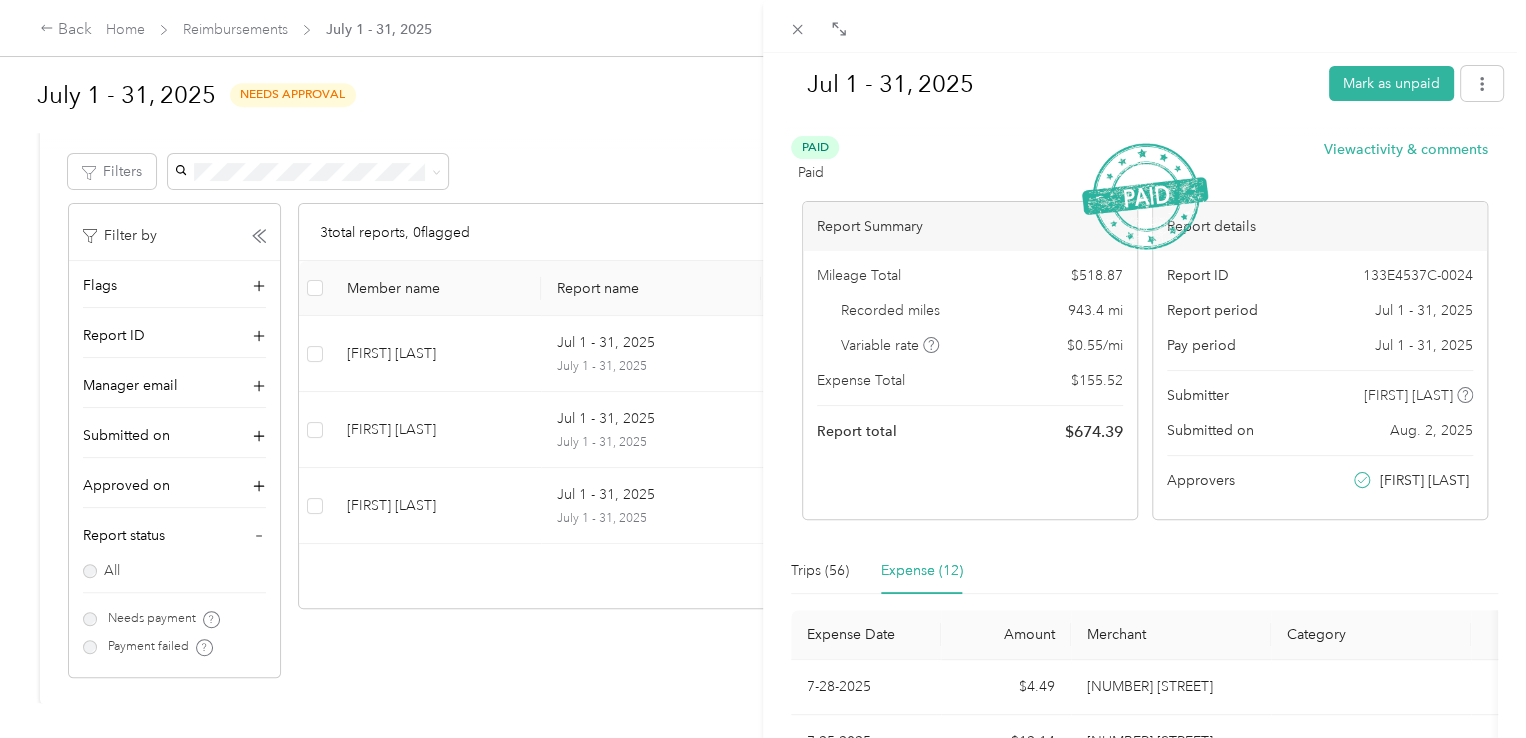 click on "Jul 1 - 31, 2025 Mark as unpaid Paid Paid View  activity & comments Report Summary Mileage Total $ 518.87 Recorded miles 943.4   mi Variable rate   $ 0.55 / mi Expense Total $ 155.52 Report total $ 674.39 Report details Report ID 133E4537C-0024 Report period Jul 1 - 31, 2025 Pay period Jul 1 - 31, 2025 Submitter [FIRST] [LAST] Submitted on Aug. 2, 2025 Approvers [FIRST] [LAST] Trips (56) Expense (12) Expense Date Amount Merchant Category Photo Notes Tags               7-28-2025 $4.49 105 East Centennial Boulevard - 7-25-2025 $12.14 105 East Centennial Boulevard - 7-22-2025 $4.71 105 East Centennial Boulevard - 7-21-2025 $45.44 3718 Colony Park Drive - 7-21-2025 $4.69 105 East Centennial Boulevard - 7-20-2025 $3.92 521 South Main Street - 7-18-2025 $29.20 105 East Centennial Boulevard - 7-17-2025 $1.35 3901 Old Jacksonville Highway - 7-17-2025 $5.55 105 East Centennial Boulevard - 7-14-2025 $32.39 105 East Centennial Boulevard - 7-11-2025 $5.10 105 East Centennial Boulevard - 7-8-2025 $6.54 - Showing  12" at bounding box center [763, 369] 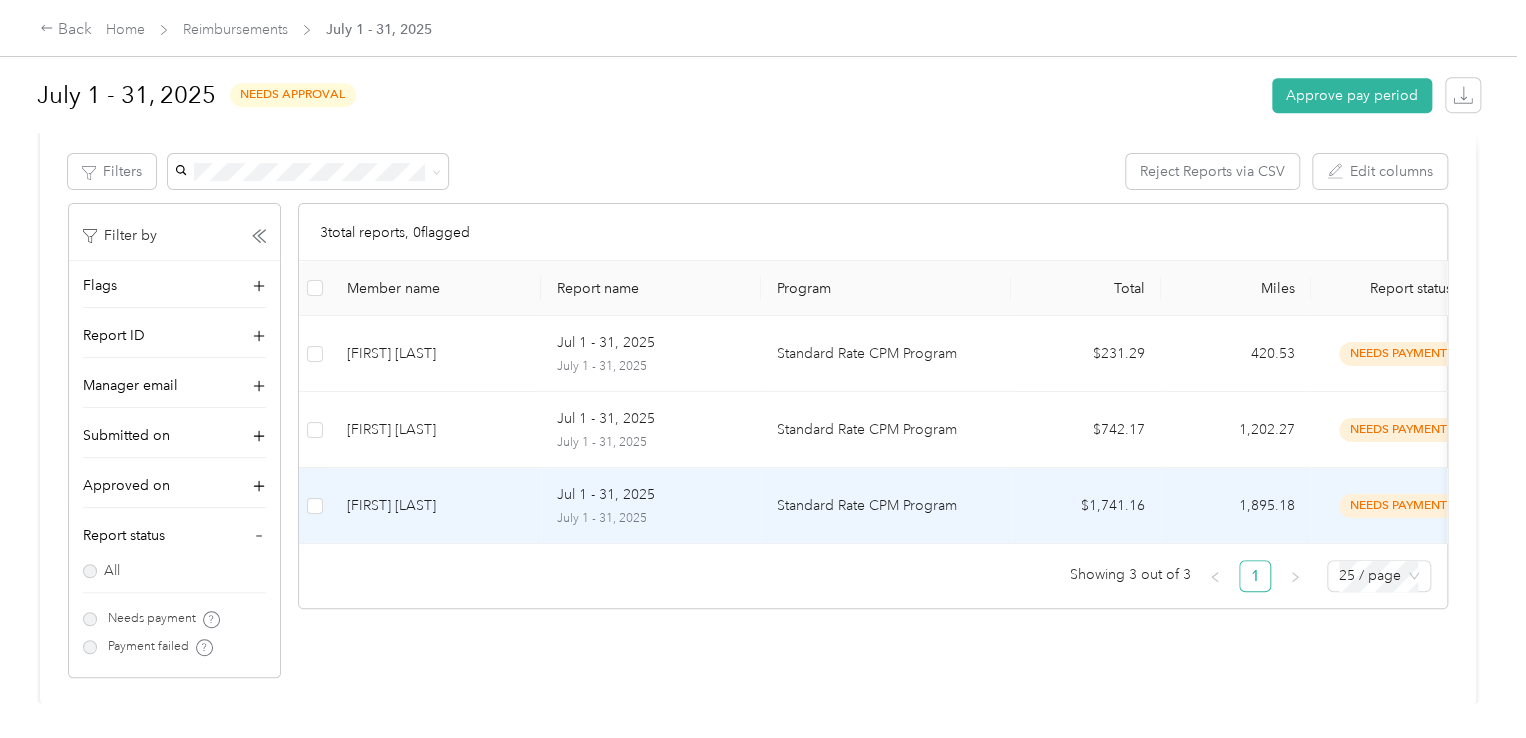 click on "Standard Rate CPM Program" at bounding box center (886, 506) 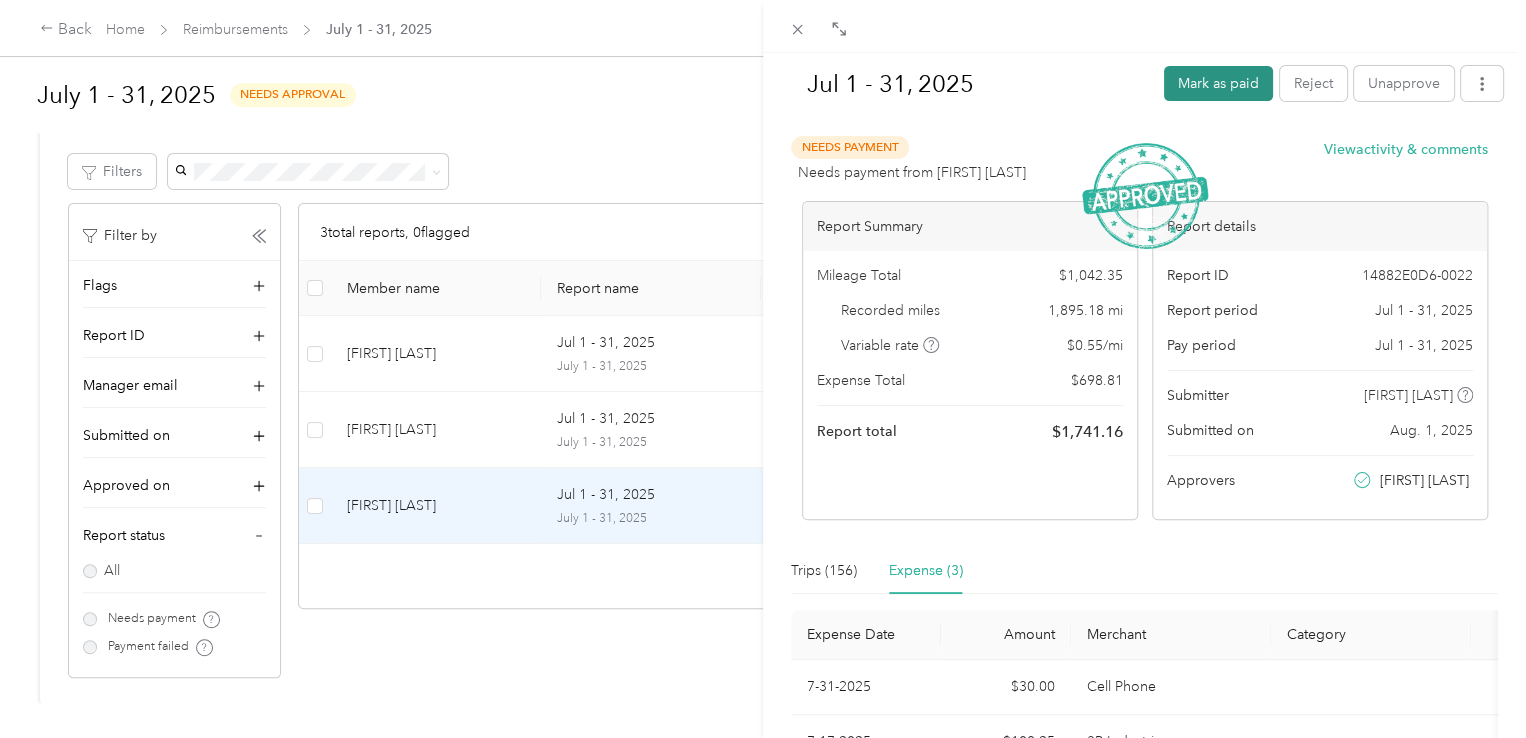 click on "Mark as paid" at bounding box center [1218, 83] 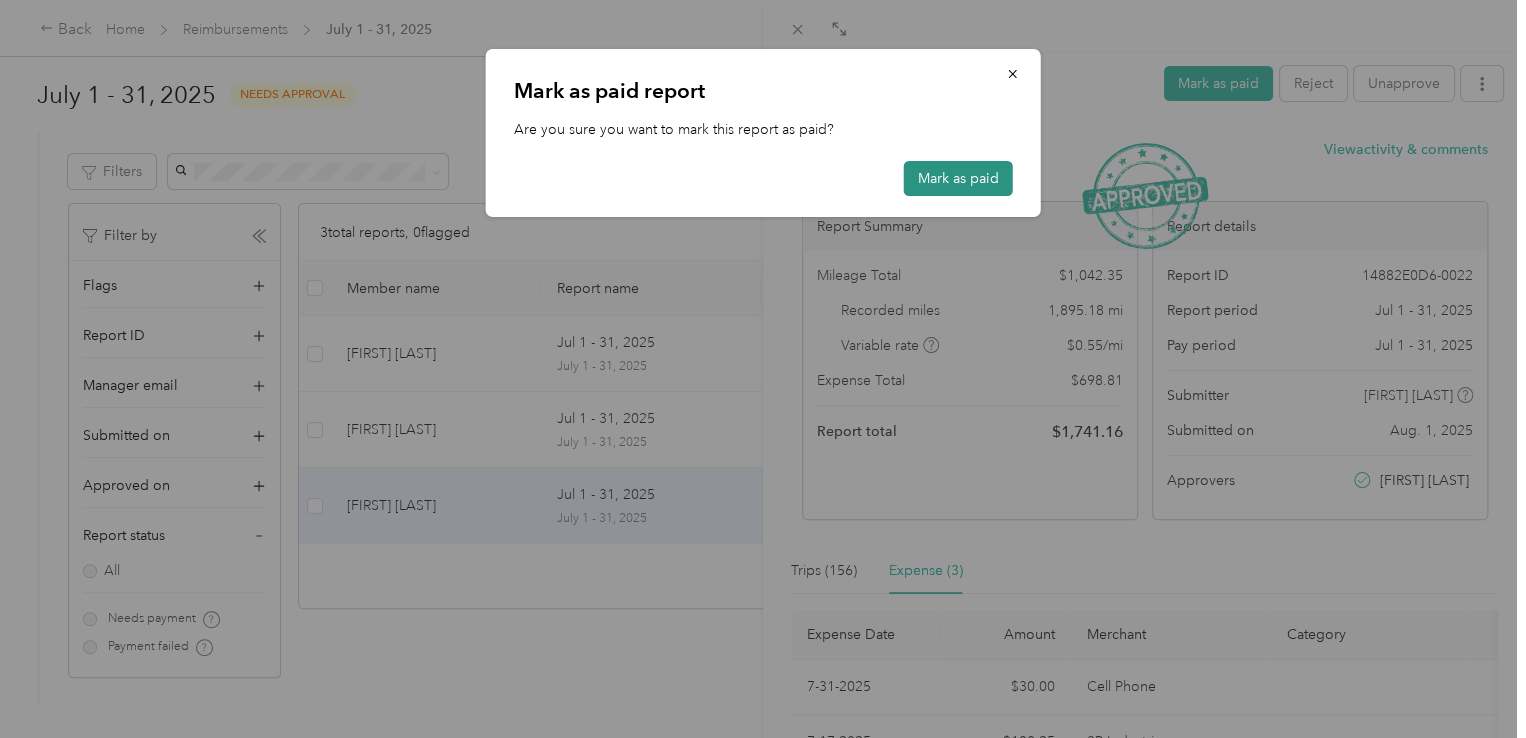 click on "Mark as paid" at bounding box center (958, 178) 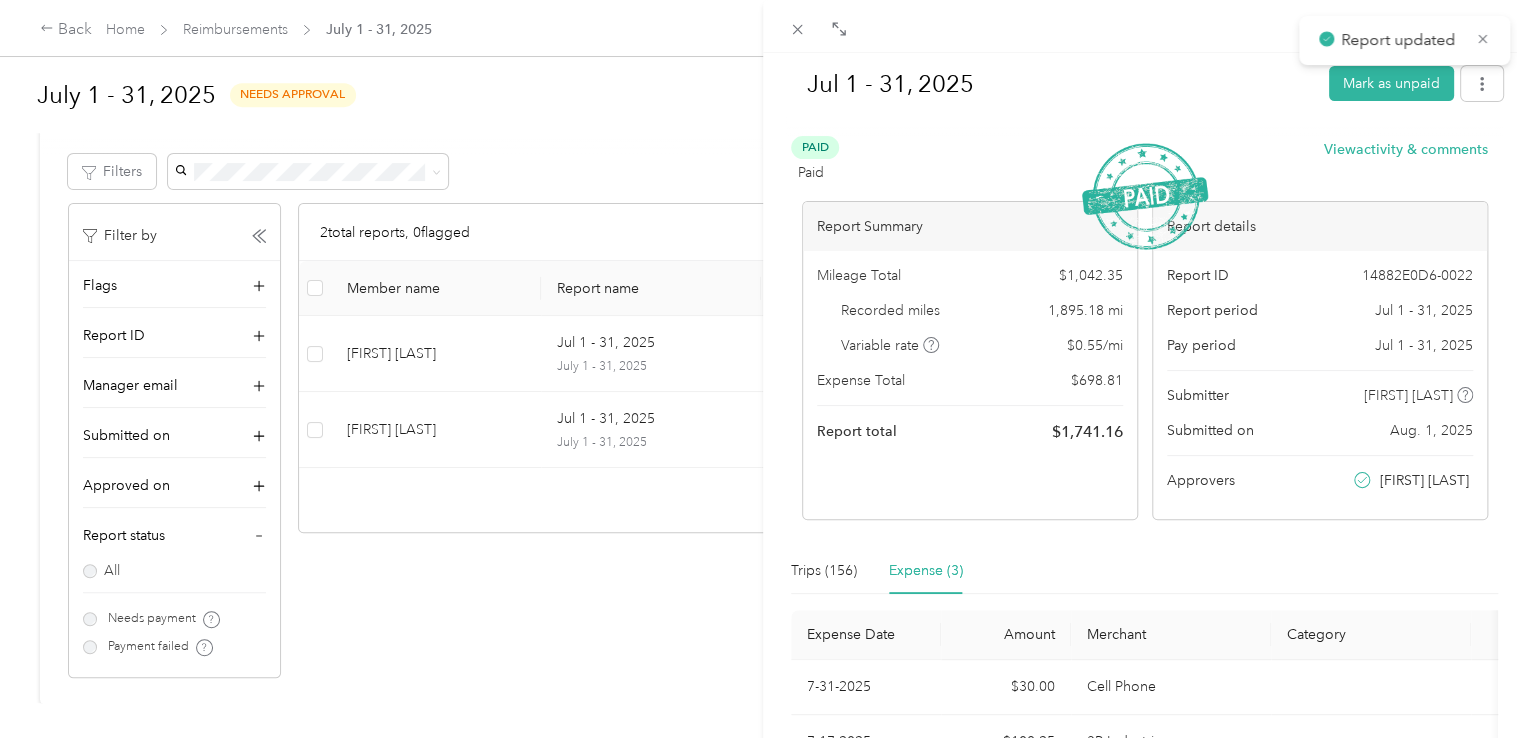 click on "Jul 1 - 31, 2025 Mark as unpaid Paid Paid View  activity & comments Report Summary Mileage Total $ 1,042.35 Recorded miles 1,895.18   mi Variable rate   $ 0.55 / mi Expense Total $ 698.81 Report total $ 1,741.16 Report details Report ID 14882E0D6-0022 Report period Jul 1 - 31, 2025 Pay period Jul 1 - 31, 2025 Submitter [FIRST] [LAST] Submitted on Aug. 1, 2025 Approvers [FIRST] [LAST] Trips (156) Expense (3) Expense Date Amount Merchant Category Photo Notes Tags               7-31-2025 $30.00 Cell Phone - 7-17-2025 $108.25 3P Industries - 7-10-2025 $560.56 A-1 Rent All - Showing  3  total expenses" at bounding box center (763, 369) 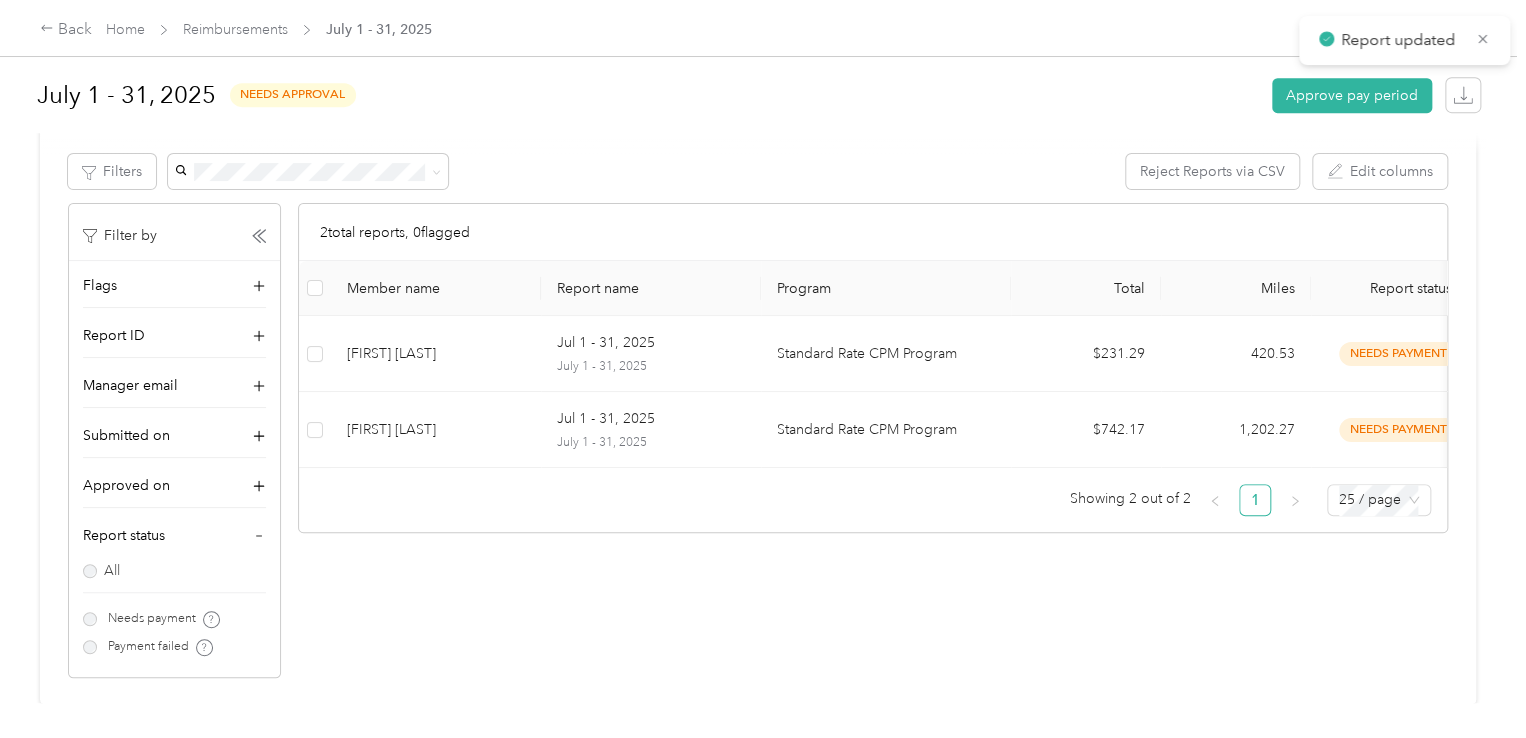 click on "[FIRST] [LAST]" at bounding box center [436, 430] 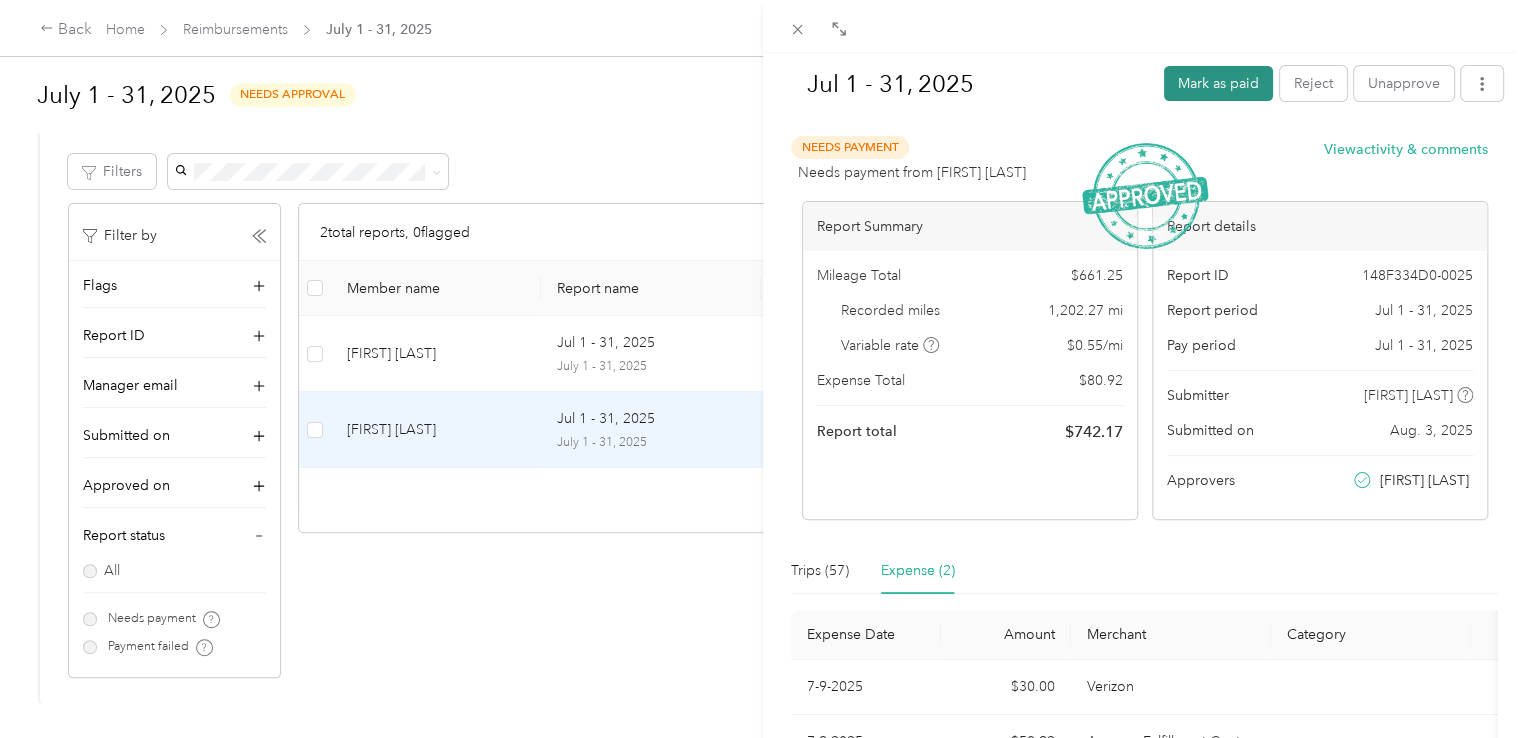 click on "Mark as paid" at bounding box center [1218, 83] 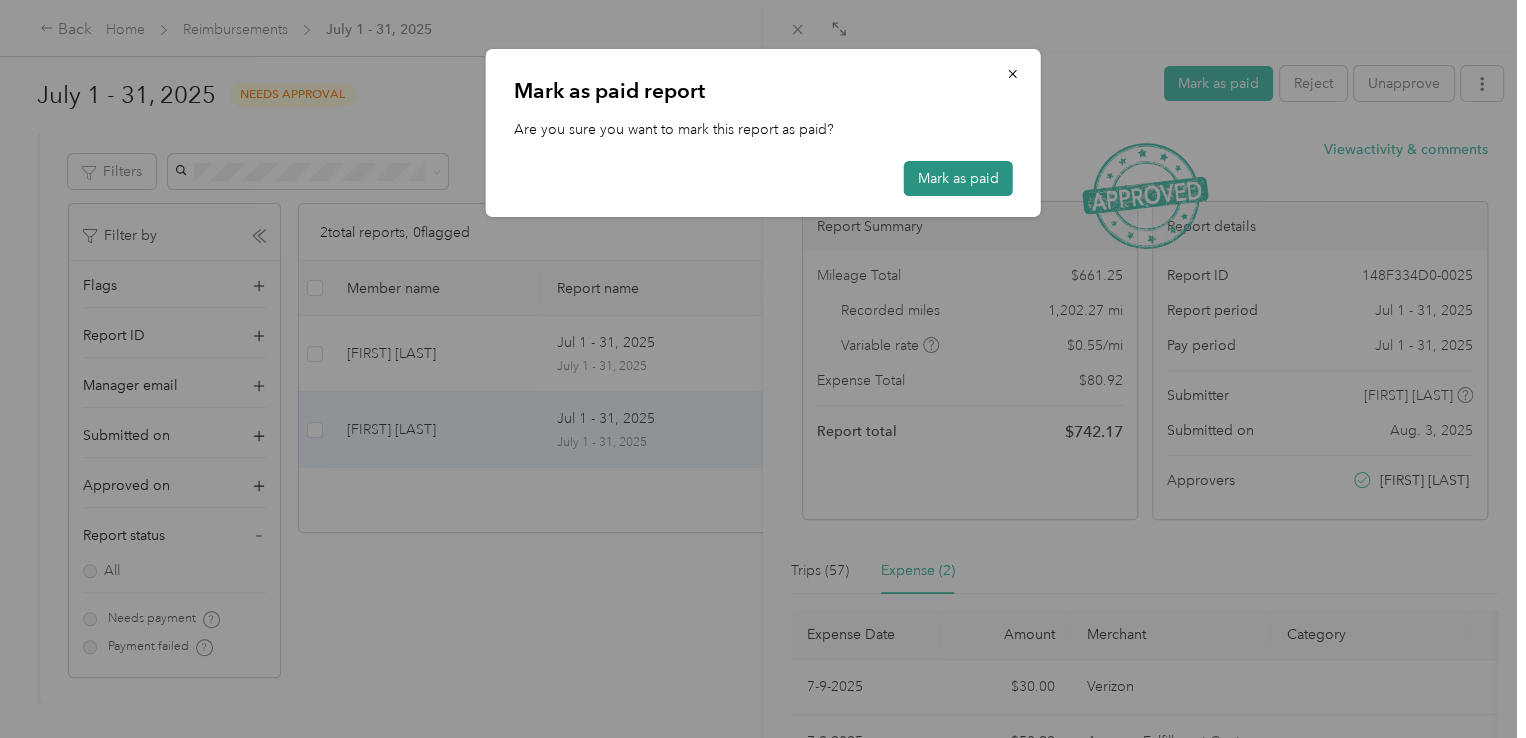 click on "Mark as paid" at bounding box center [958, 178] 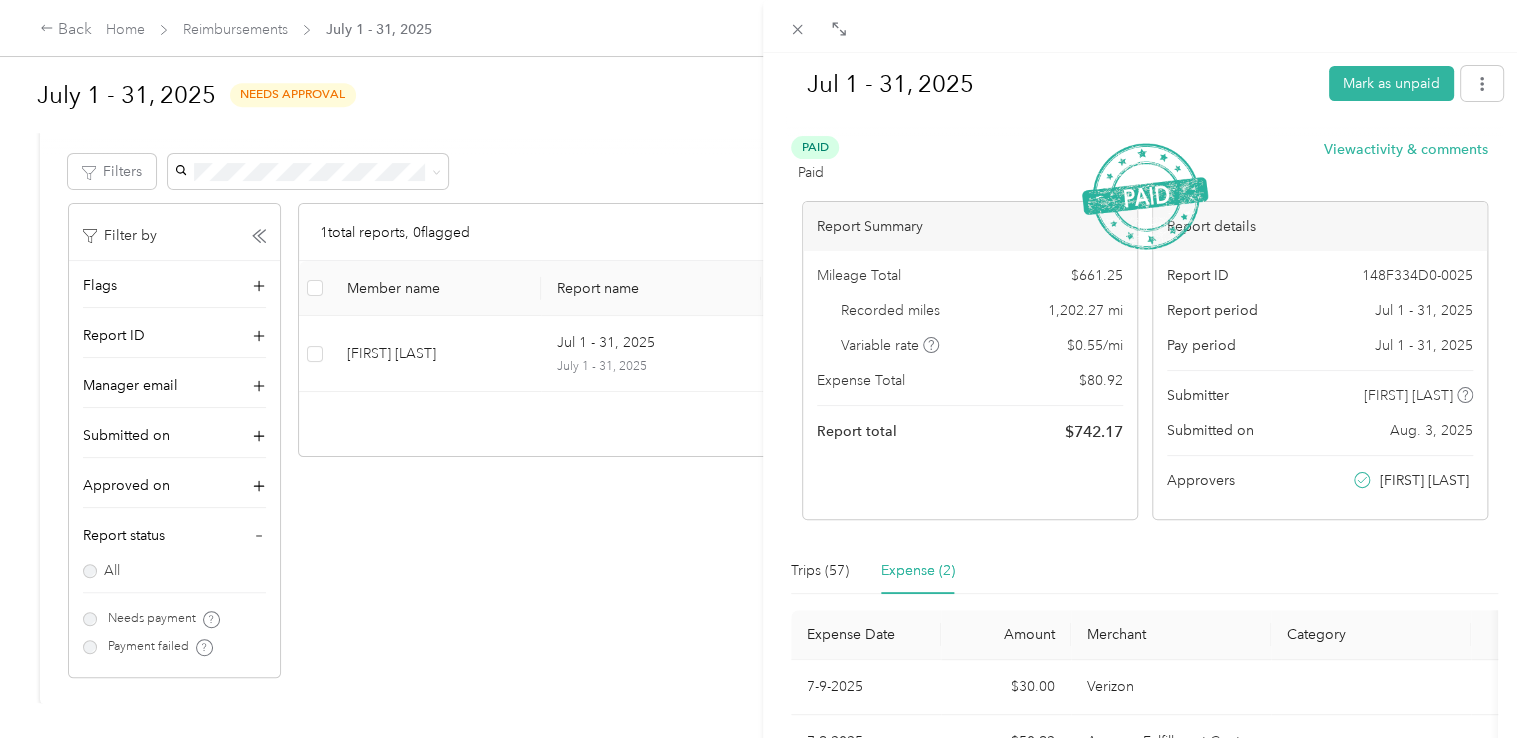 click on "Jul 1 - 31, 2025 Mark as unpaid Paid Paid View  activity & comments Report Summary Mileage Total $ 661.25 Recorded miles 1,202.27   mi Variable rate   $ 0.55 / mi Expense Total $ 80.92 Report total $ 742.17 Report details Report ID 148F334D0-0025 Report period Jul 1 - 31, 2025 Pay period Jul 1 - 31, 2025 Submitter [FIRST] [LAST] Submitted on Aug. 3, 2025 Approvers [FIRST] [LAST] Trips (57) Expense (2) Expense Date Amount Merchant Category Photo Notes Tags               7-9-2025 $30.00 Verizon - 7-9-2025 $50.92 Amazon Fulfillment Center - Showing  2  total expenses" at bounding box center [763, 369] 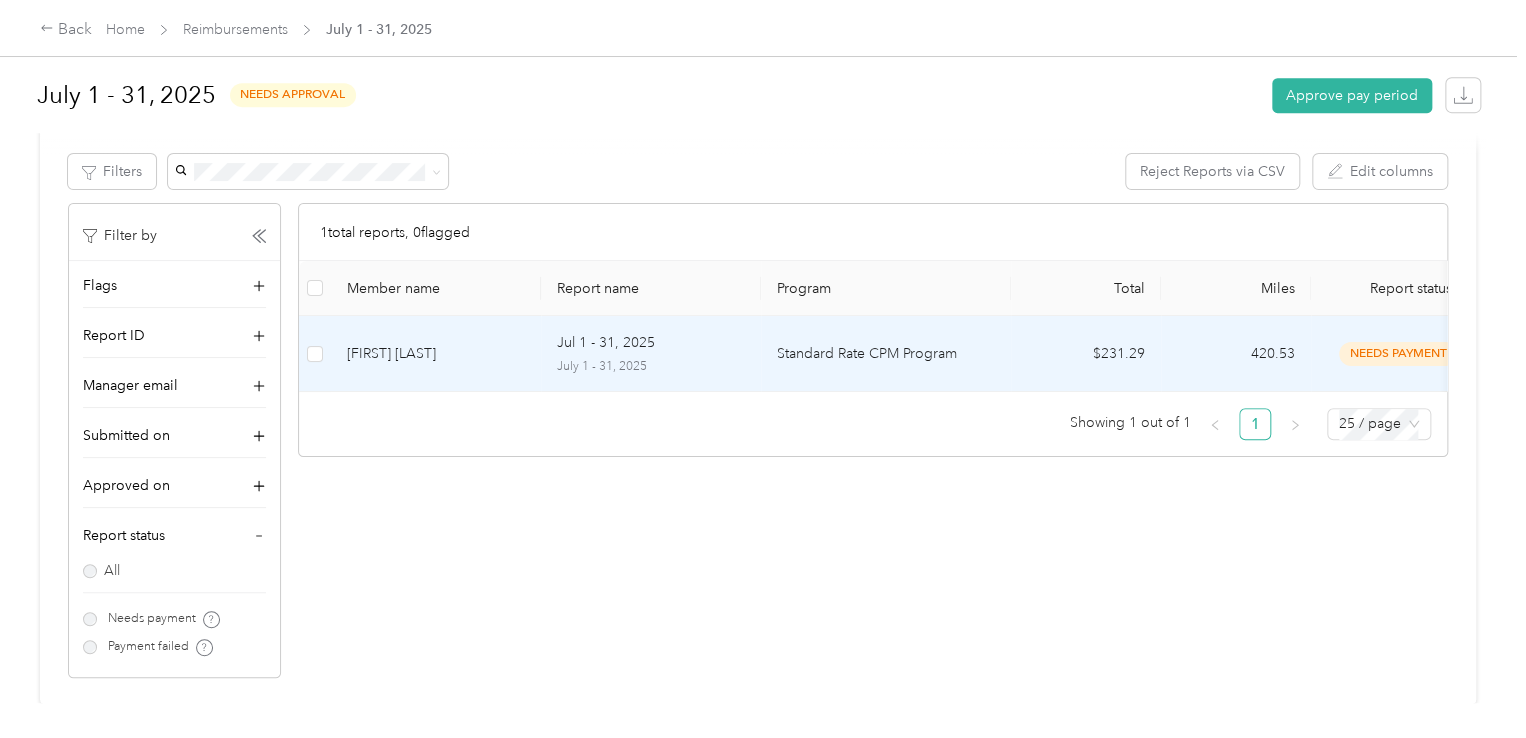 click on "Jul 1 - 31, 2025 July 1 - 31, 2025" at bounding box center [651, 353] 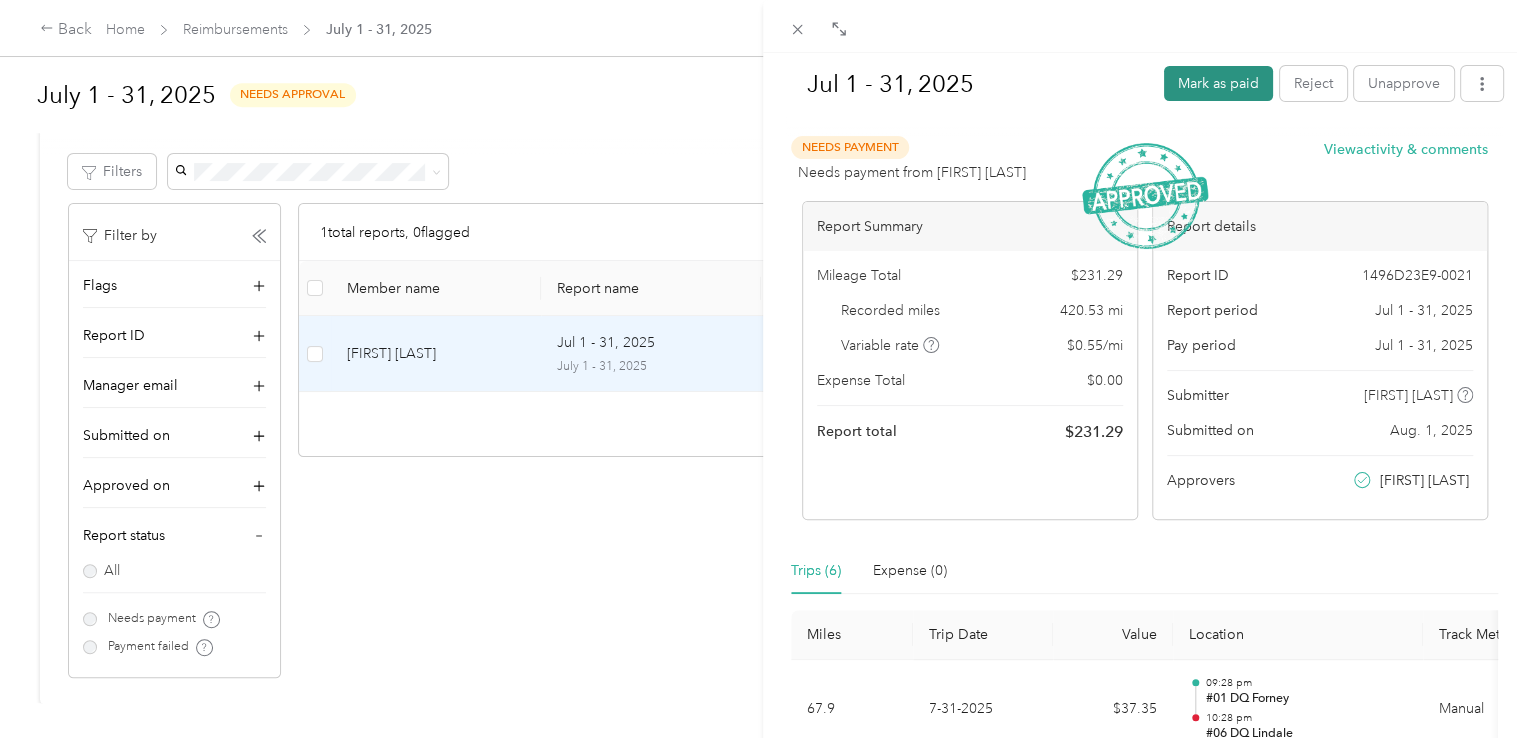 click on "Mark as paid" at bounding box center [1218, 83] 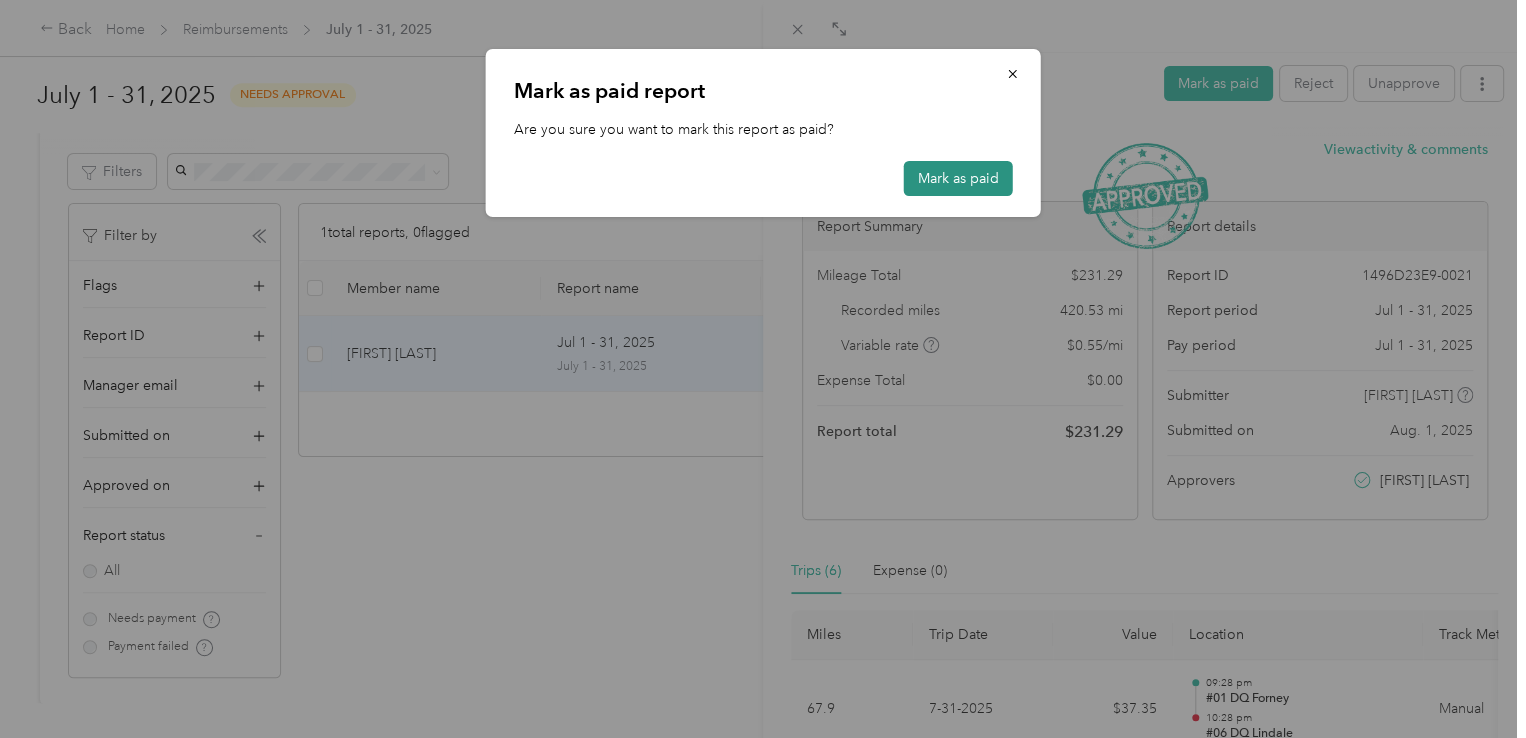 click on "Mark as paid" at bounding box center [958, 178] 